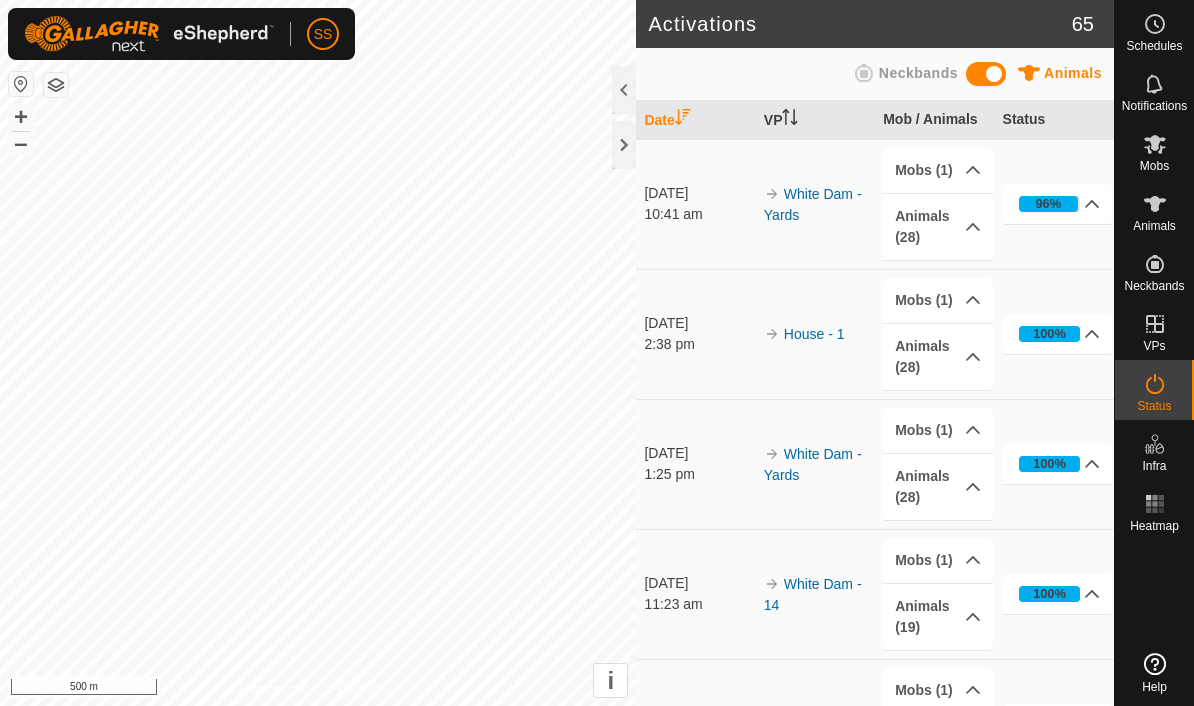 scroll, scrollTop: 0, scrollLeft: 0, axis: both 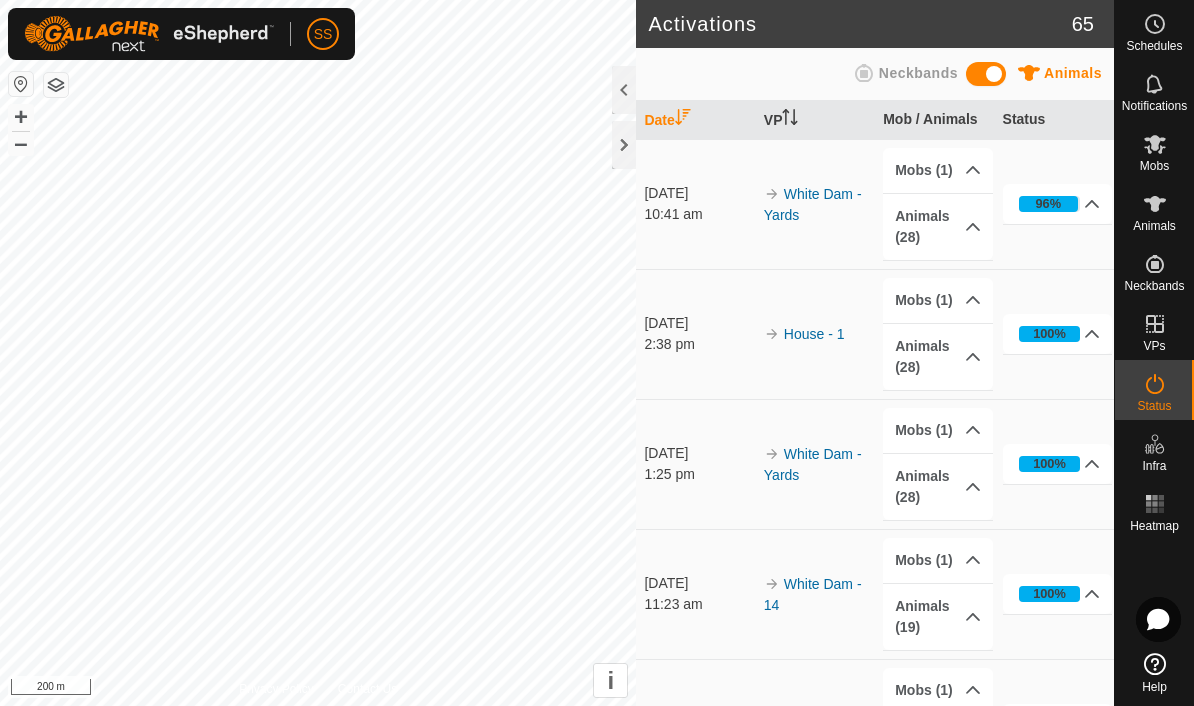 click on "96%" at bounding box center (1058, 204) 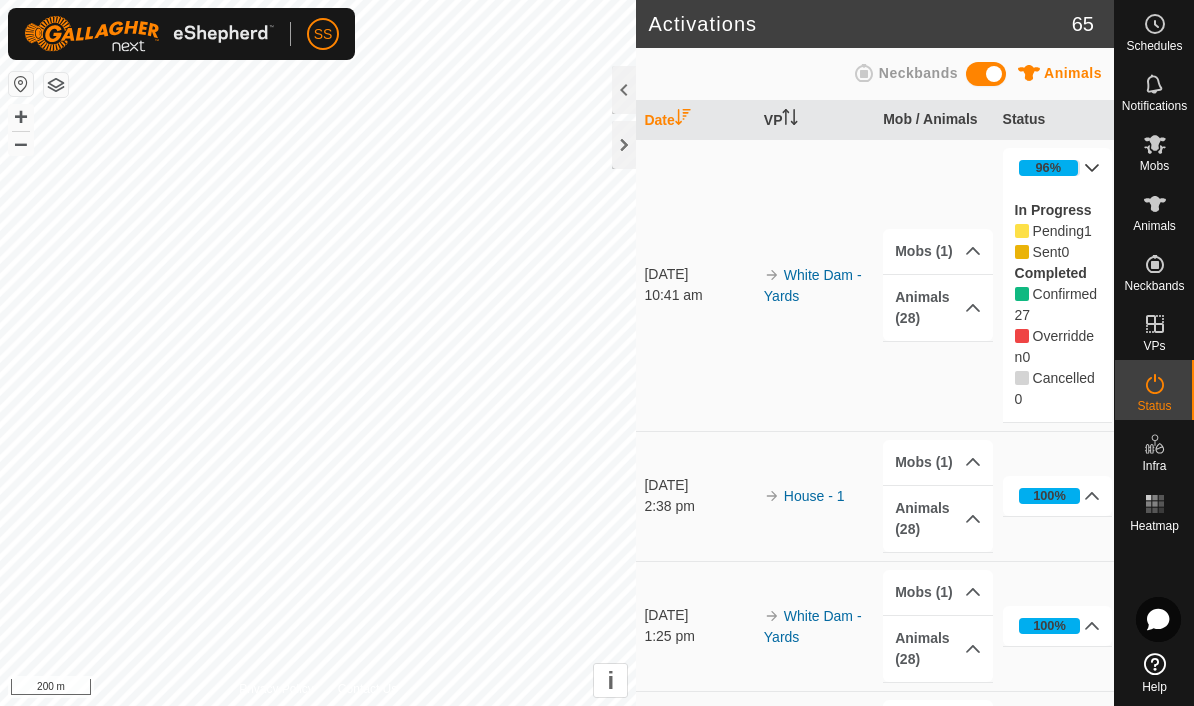 click on "96%" at bounding box center [1058, 168] 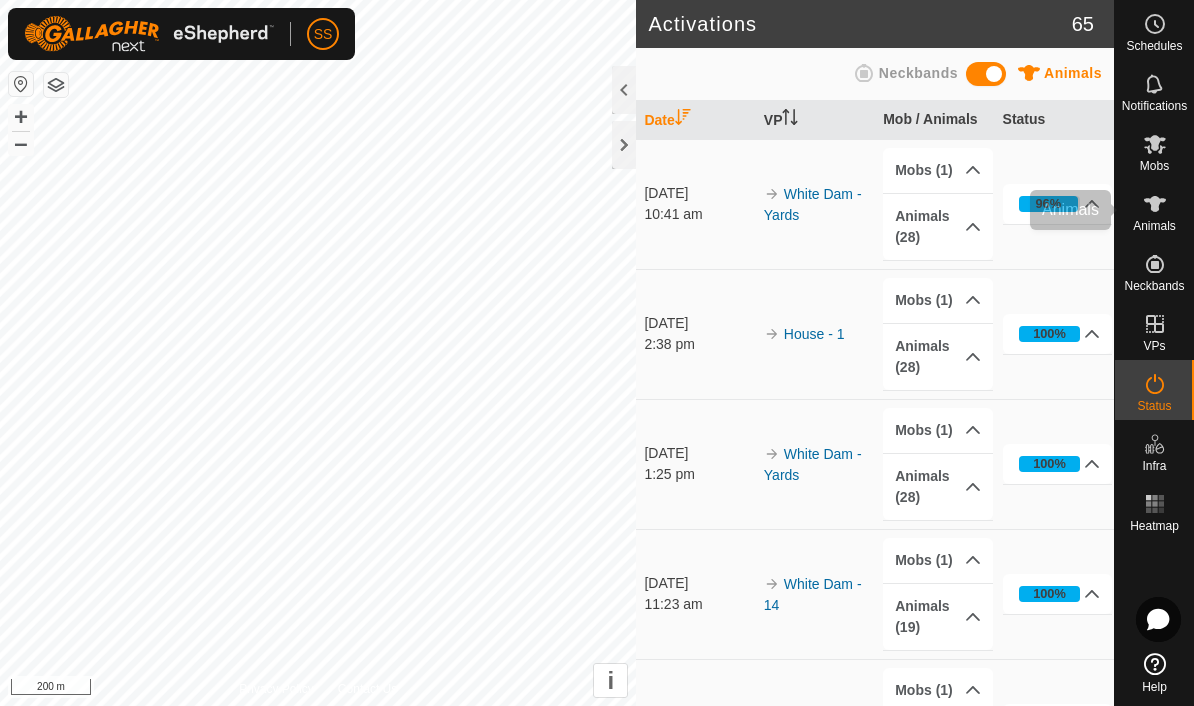 click on "Animals" at bounding box center [1154, 210] 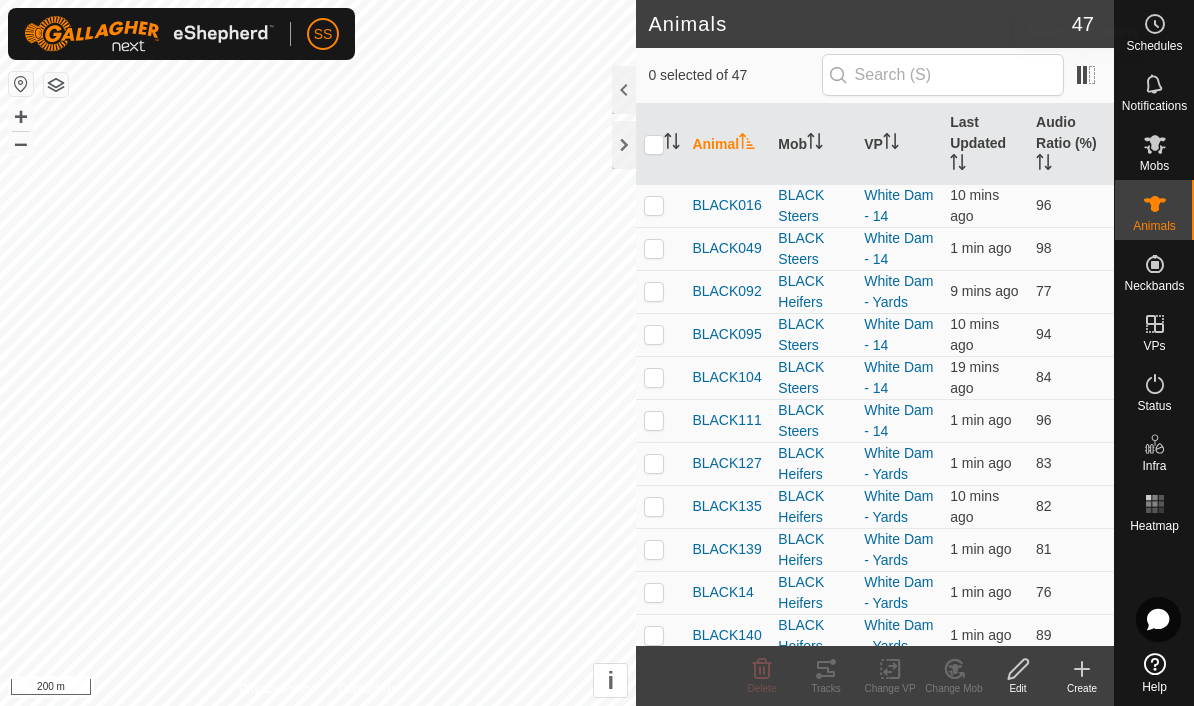 click at bounding box center (1086, 75) 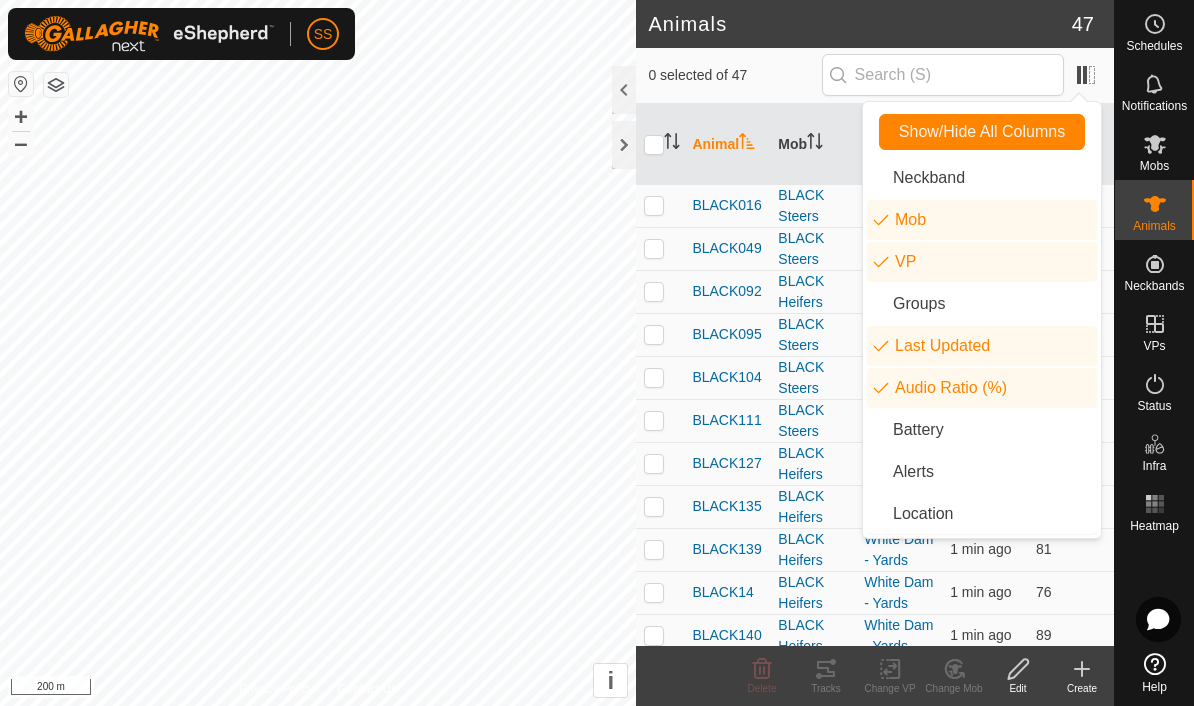 click at bounding box center (1086, 75) 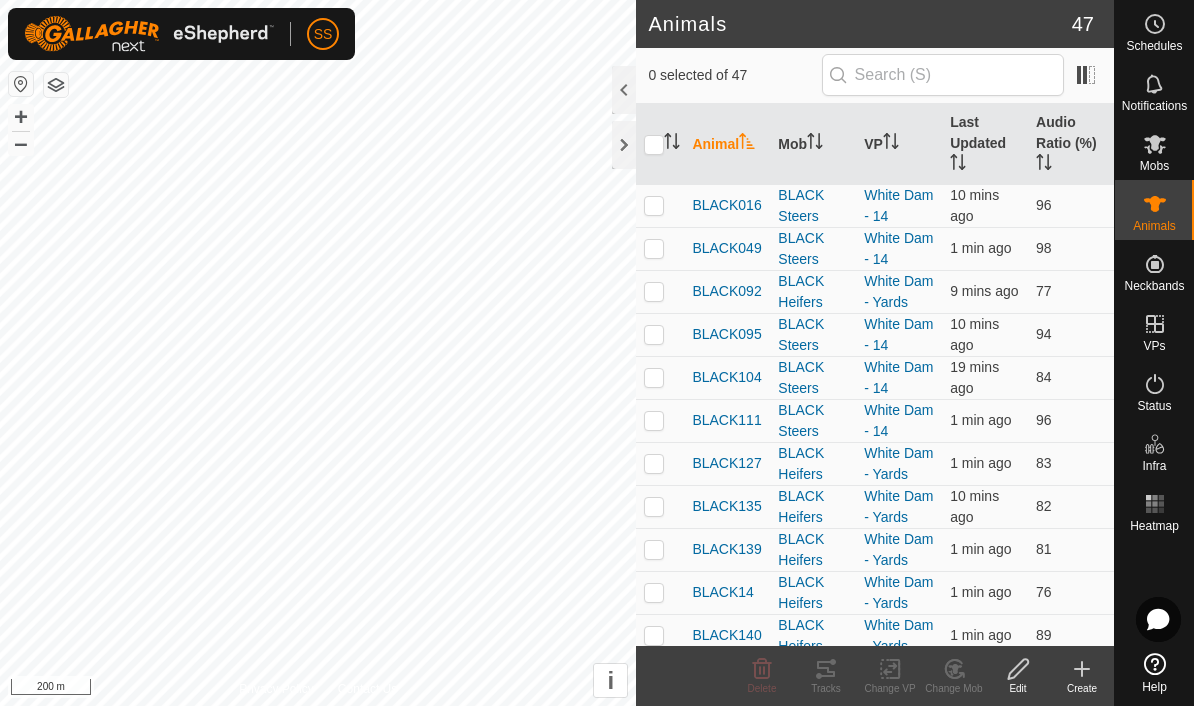 click on "Audio Ratio (%)" at bounding box center [1071, 144] 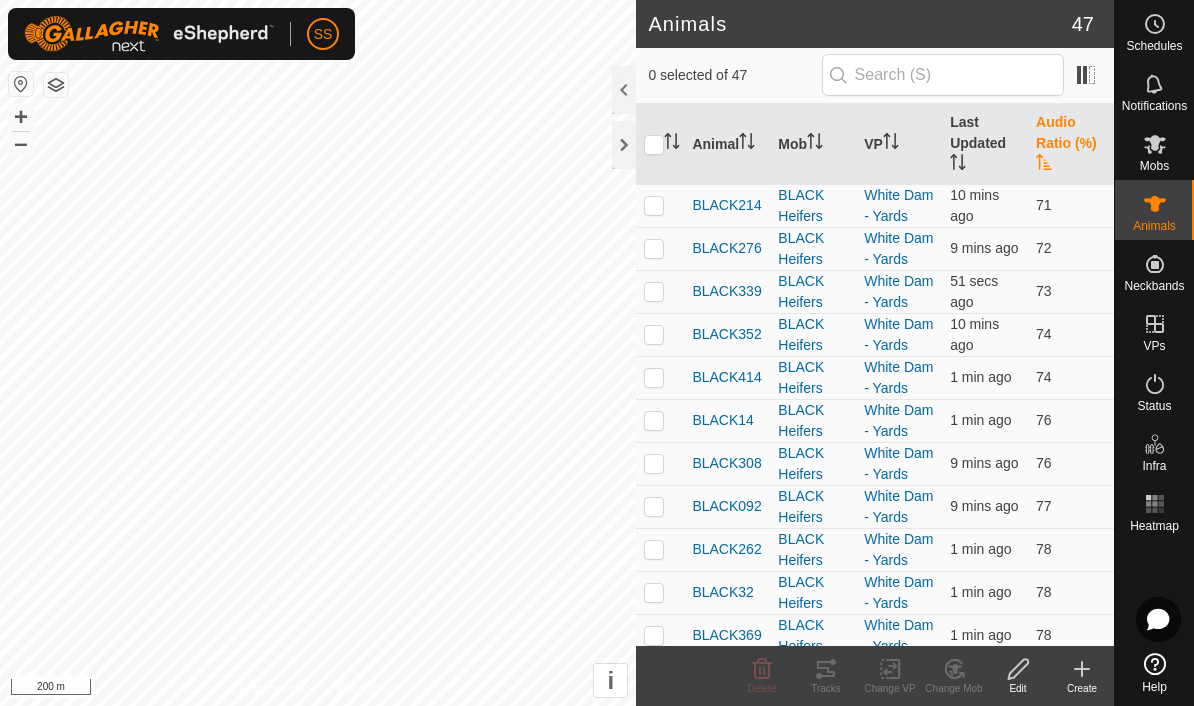 scroll, scrollTop: 0, scrollLeft: 0, axis: both 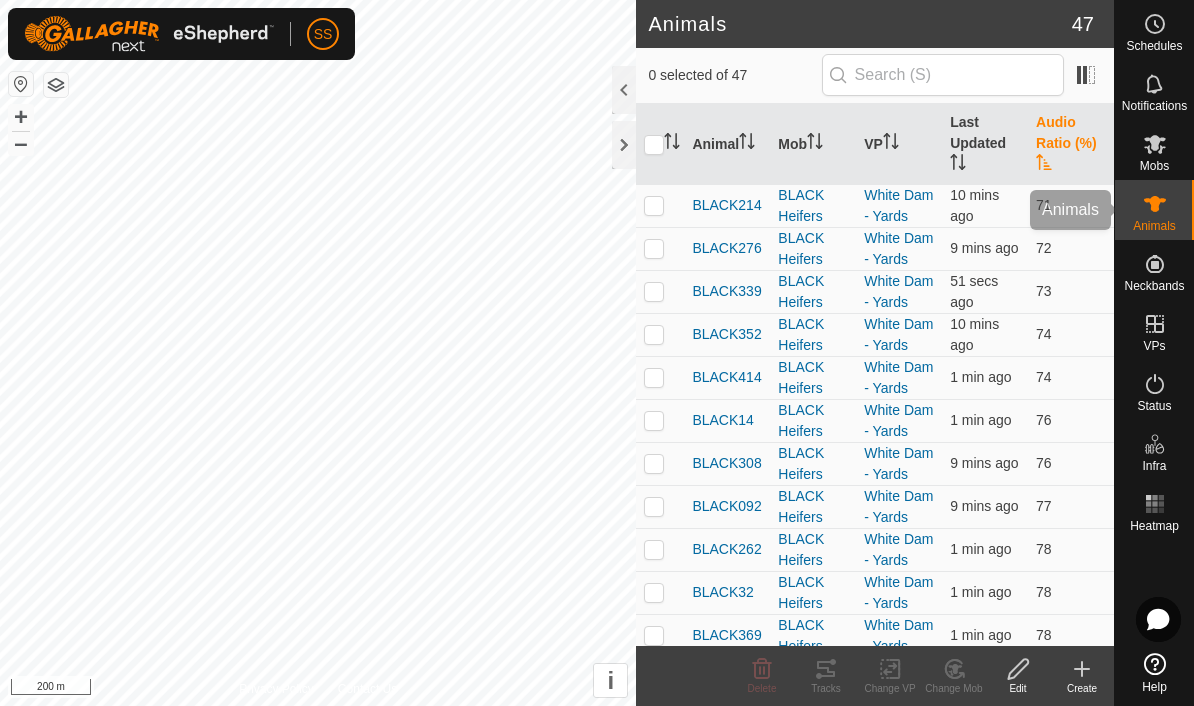 click on "Animals" at bounding box center (1154, 226) 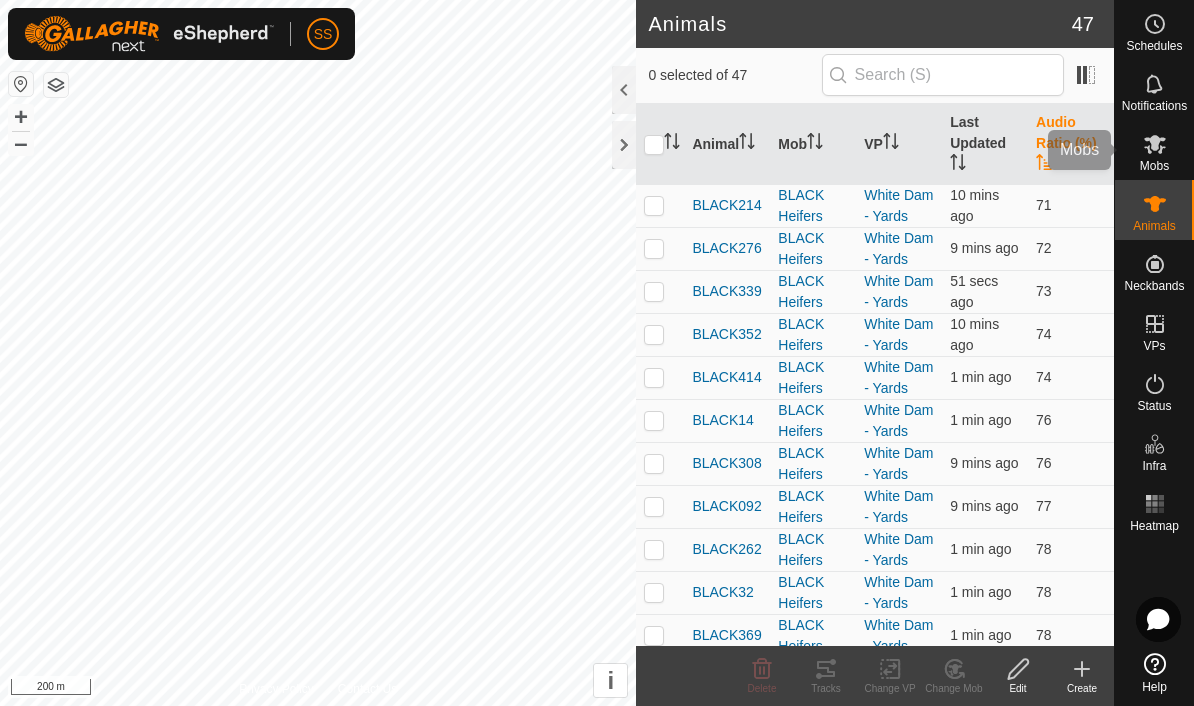 click at bounding box center [1155, 144] 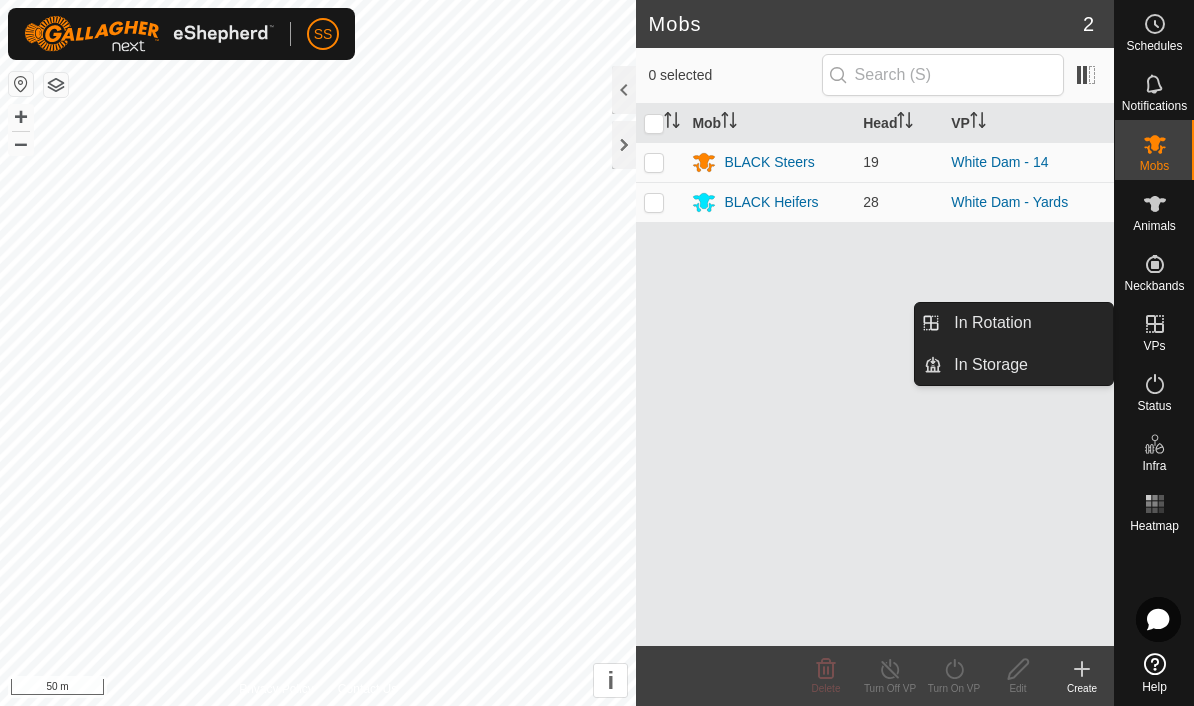 click on "In Rotation" at bounding box center [1027, 323] 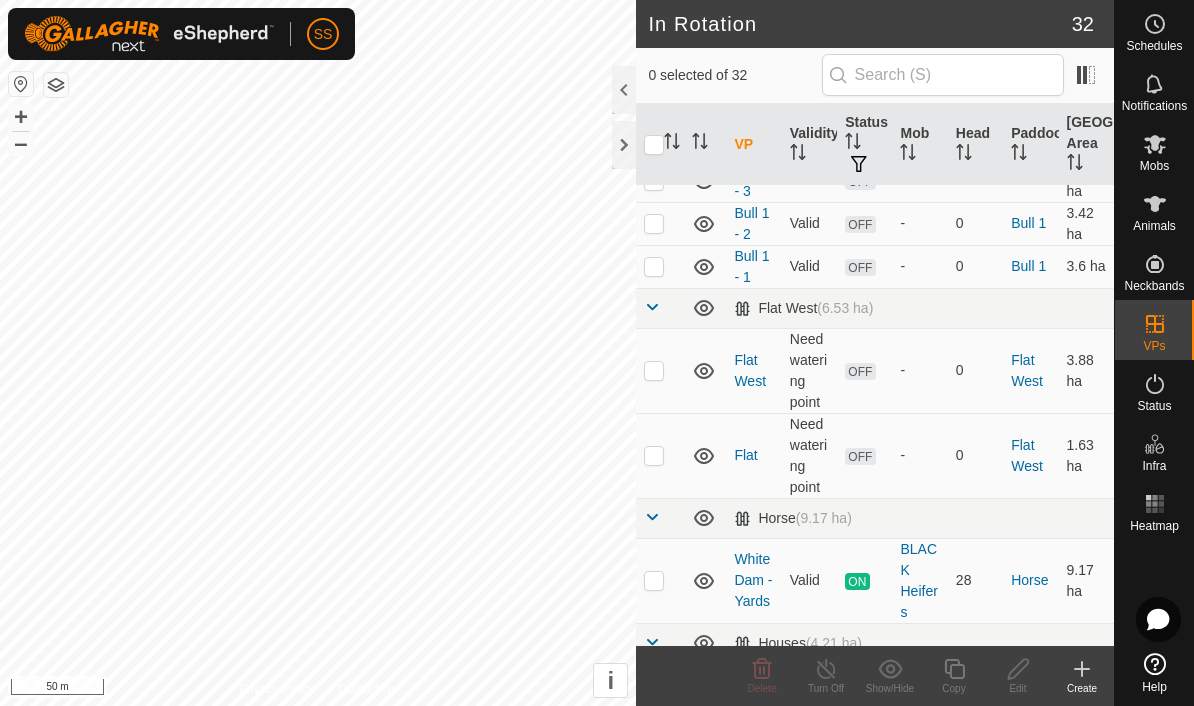 scroll, scrollTop: 313, scrollLeft: 0, axis: vertical 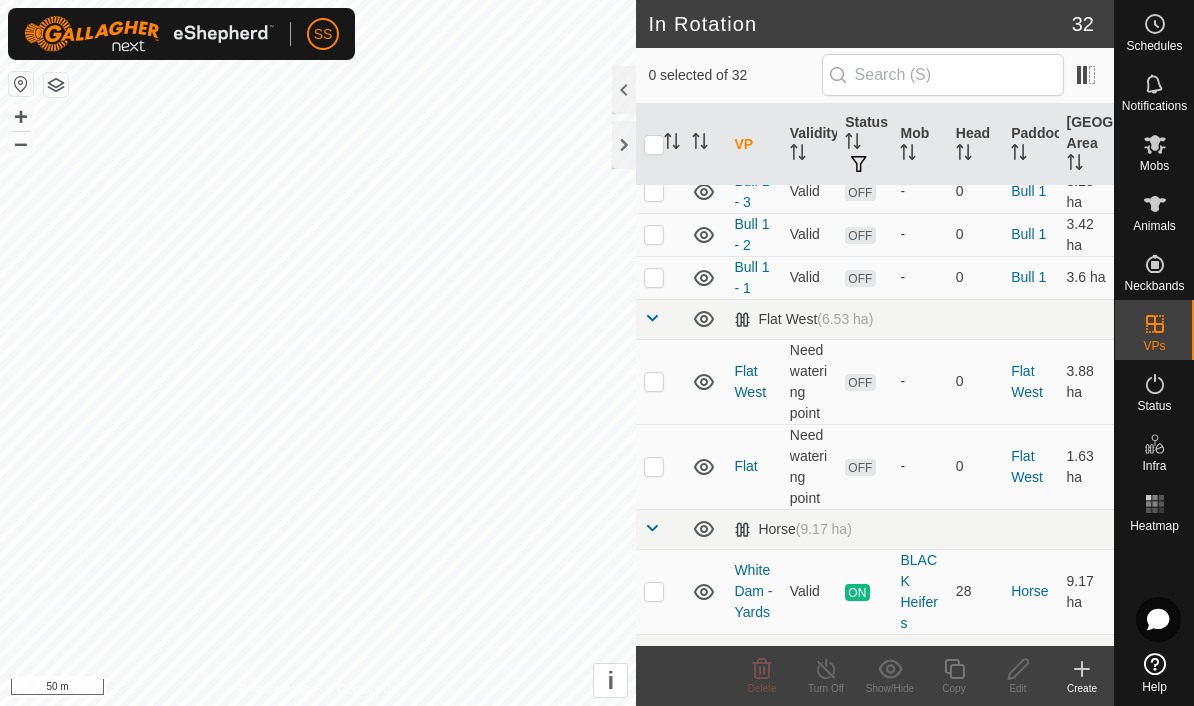 click at bounding box center [660, 466] 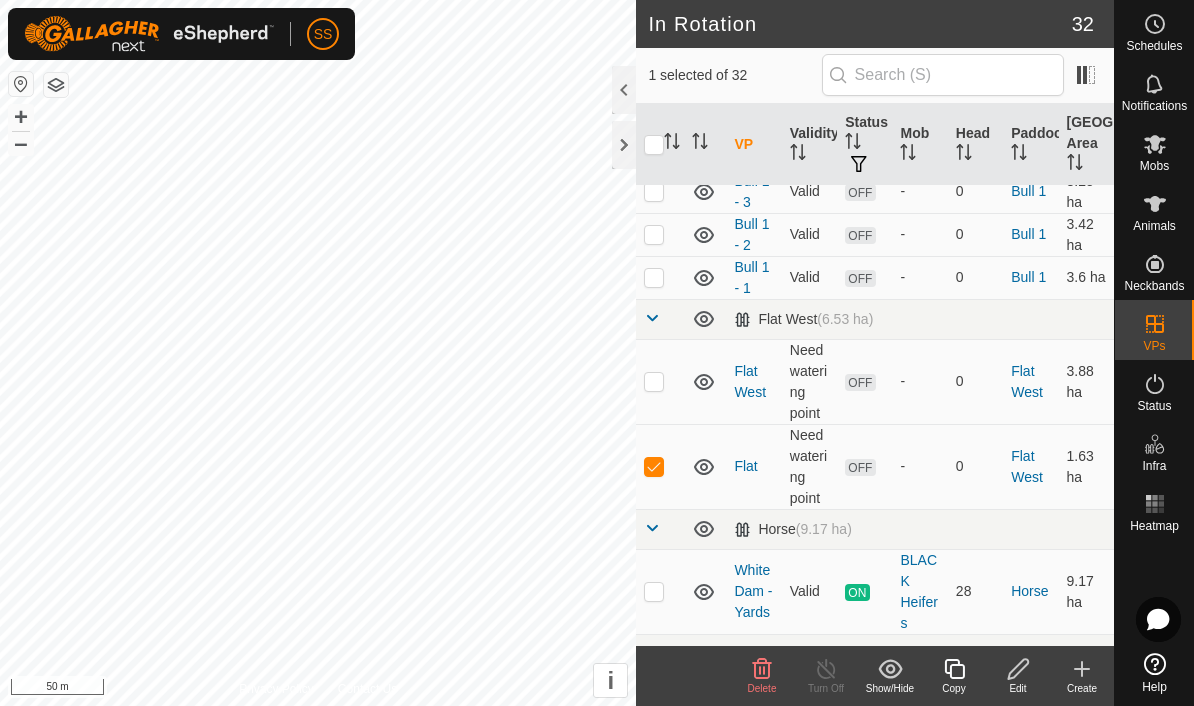 click at bounding box center (654, 466) 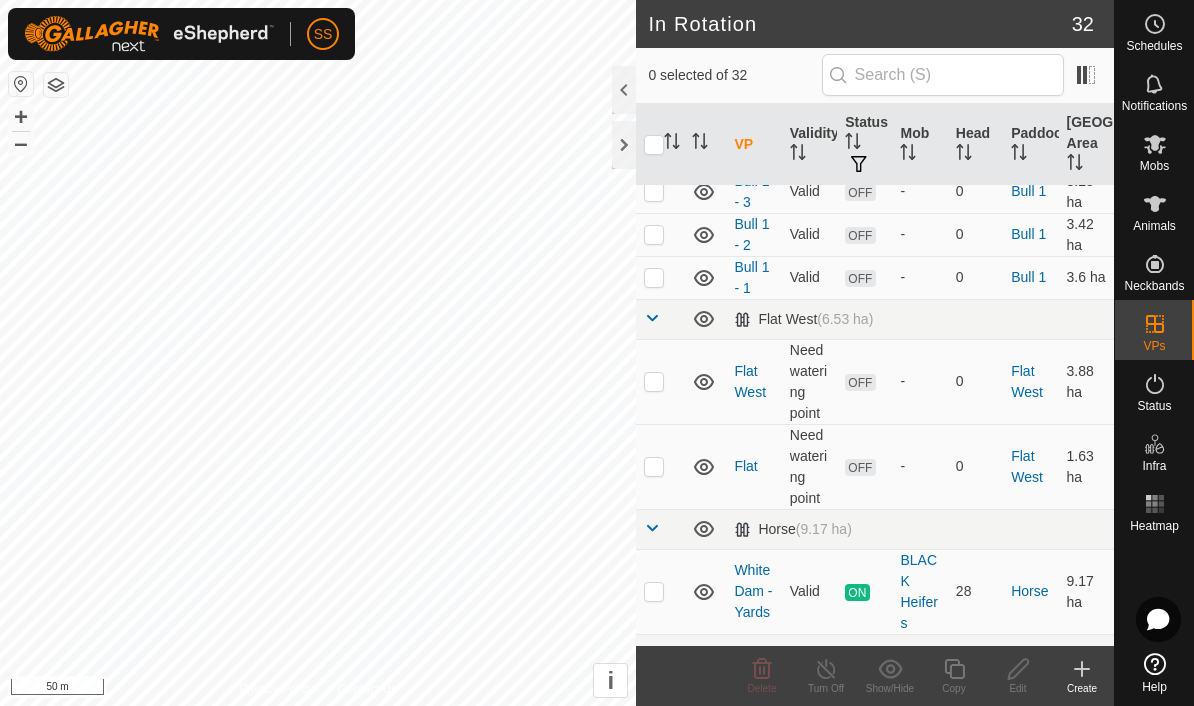 click at bounding box center [654, 466] 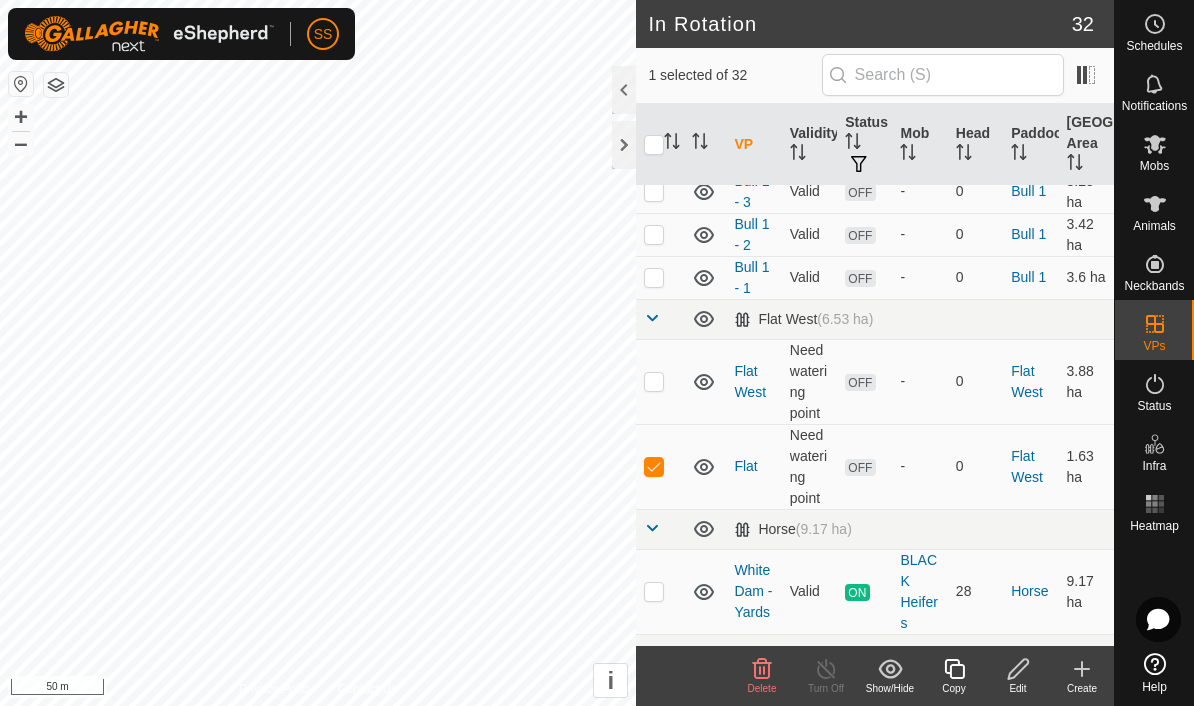 click at bounding box center [654, 466] 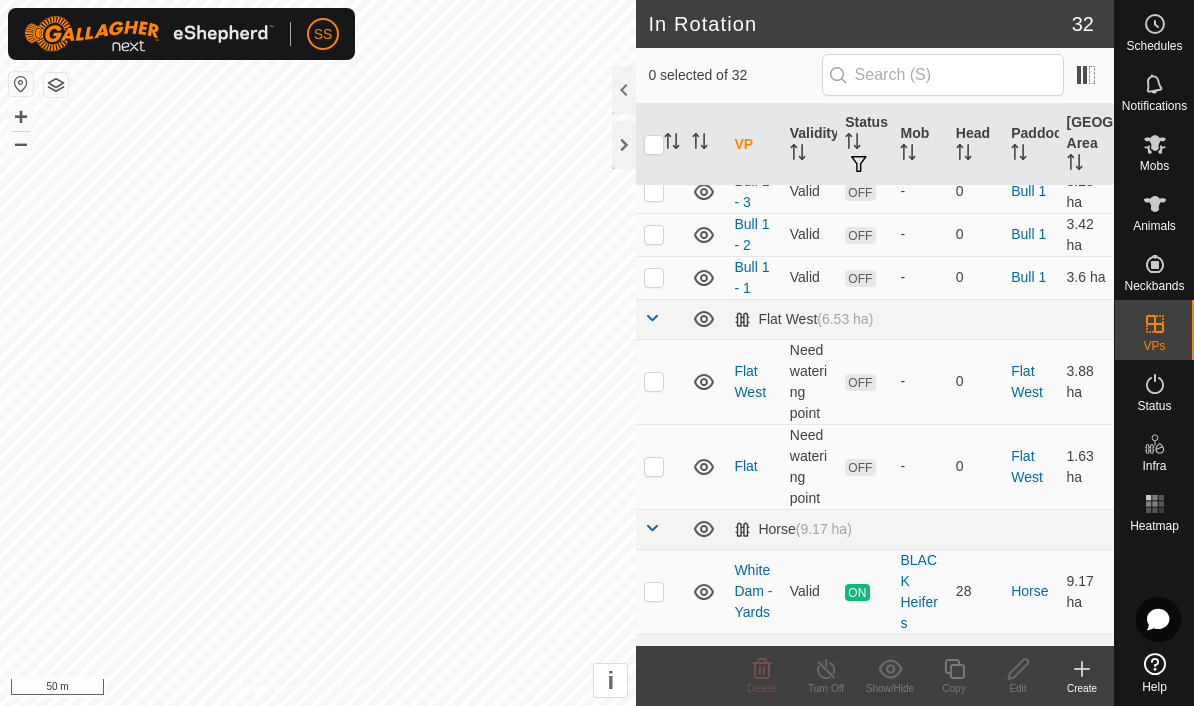 click at bounding box center [654, 381] 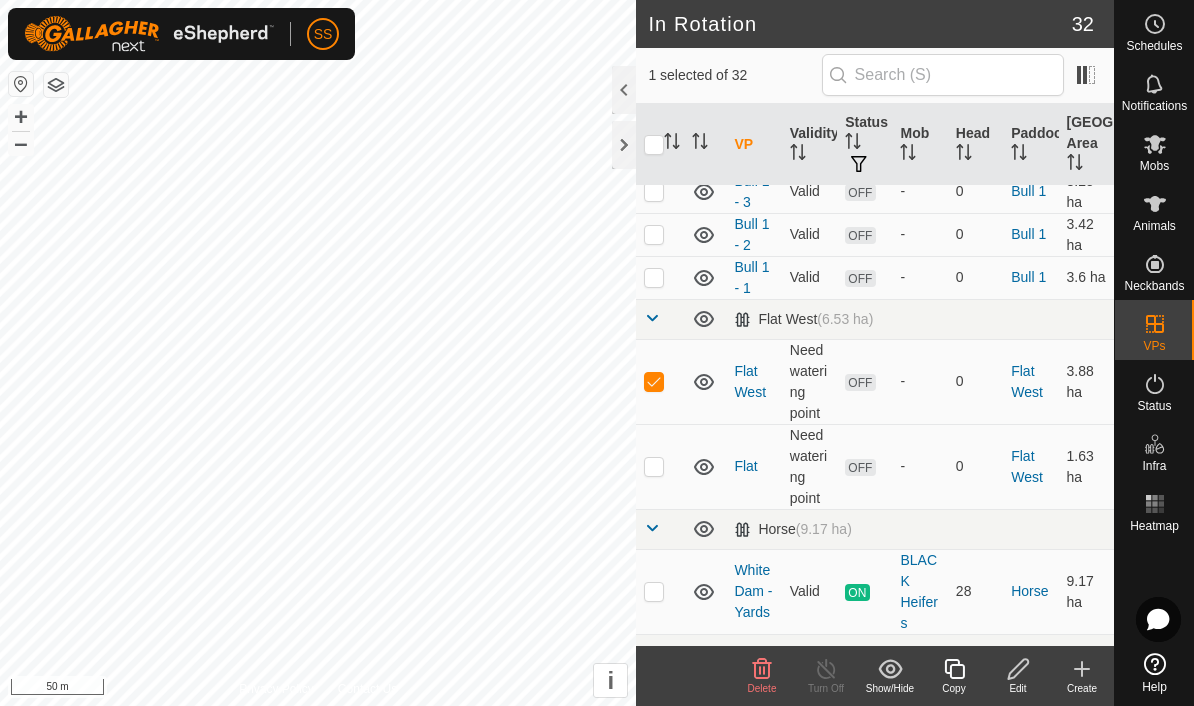 click 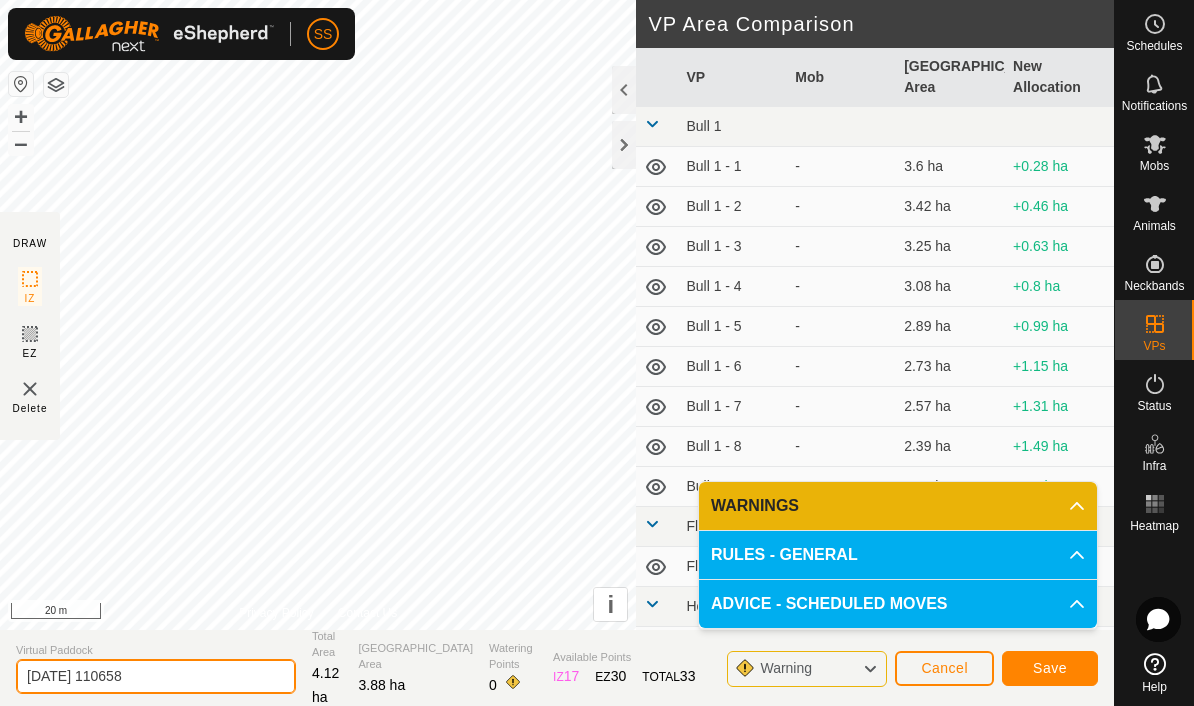click on "[DATE] 110658" 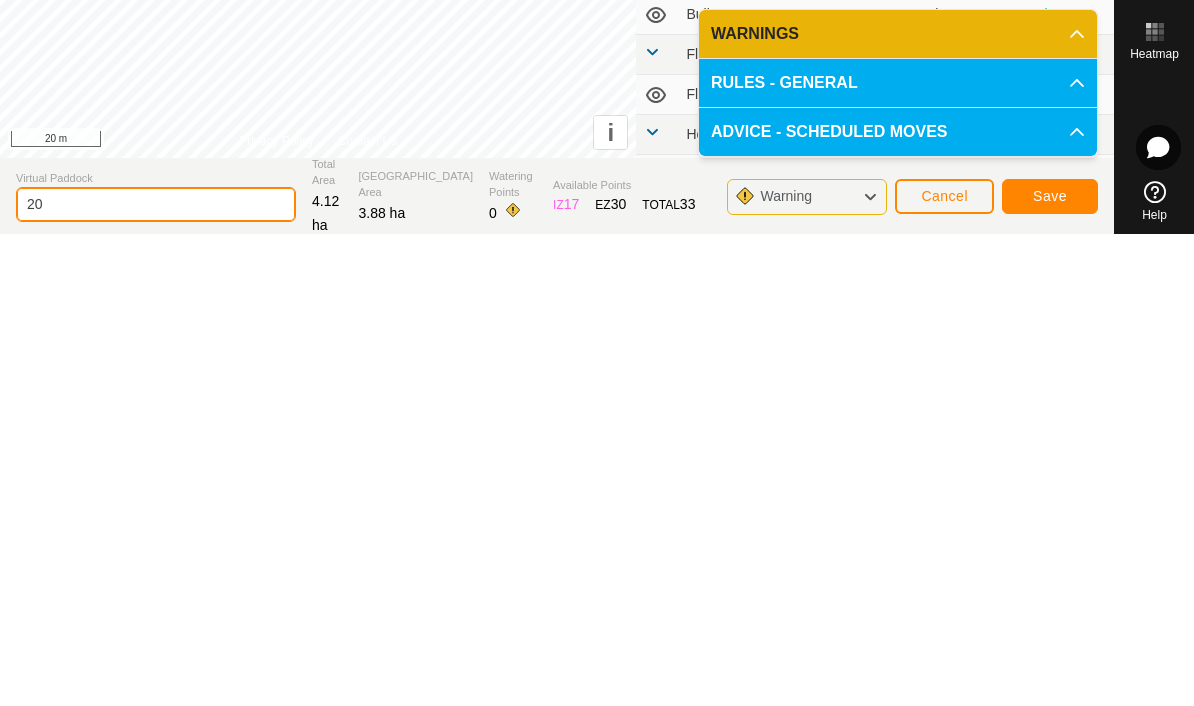 type on "2" 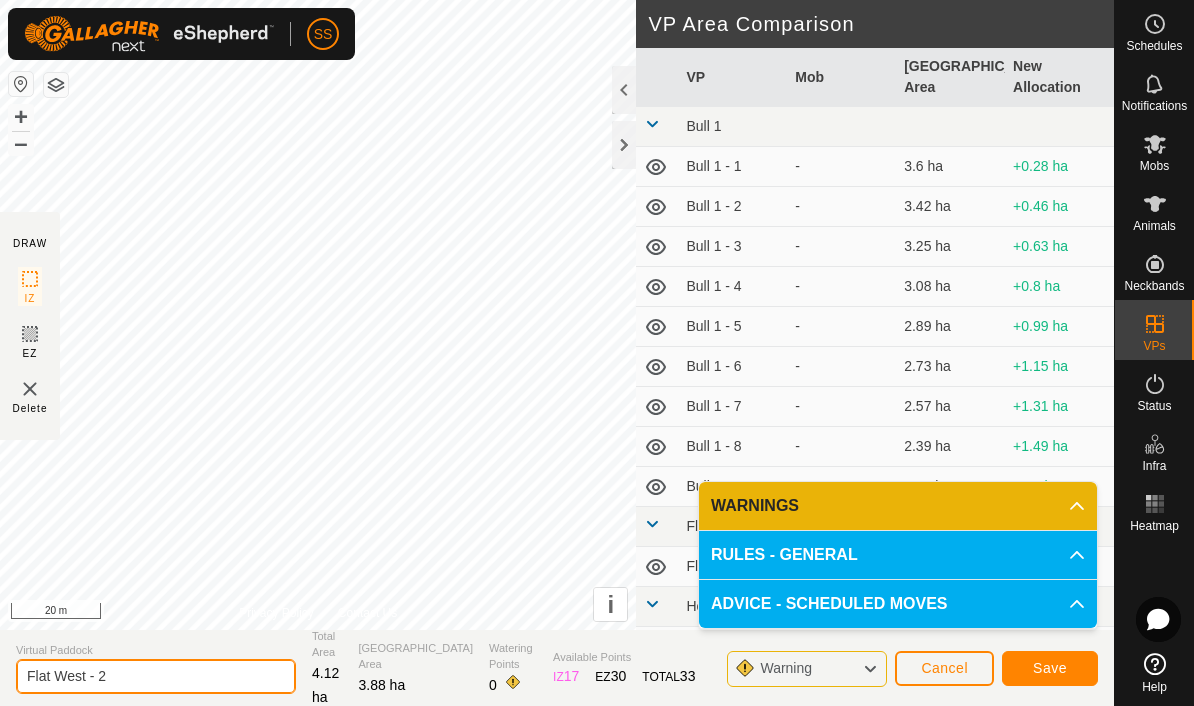 type on "Flat West - 2" 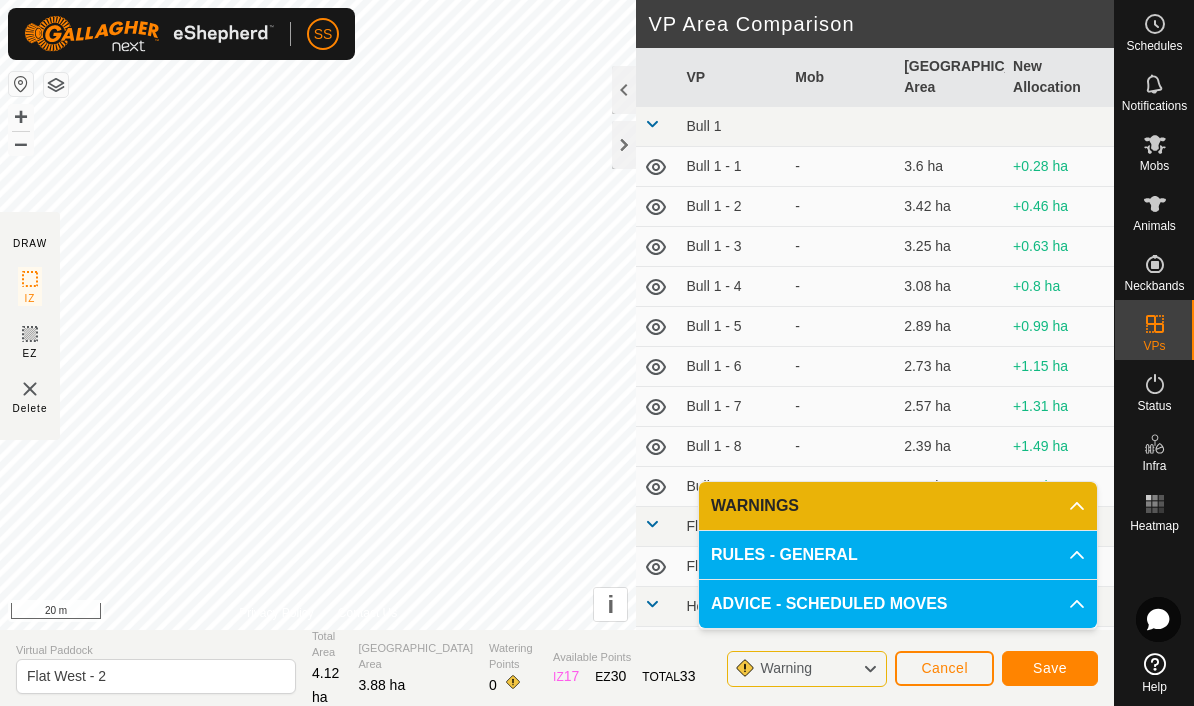 click on "Save" 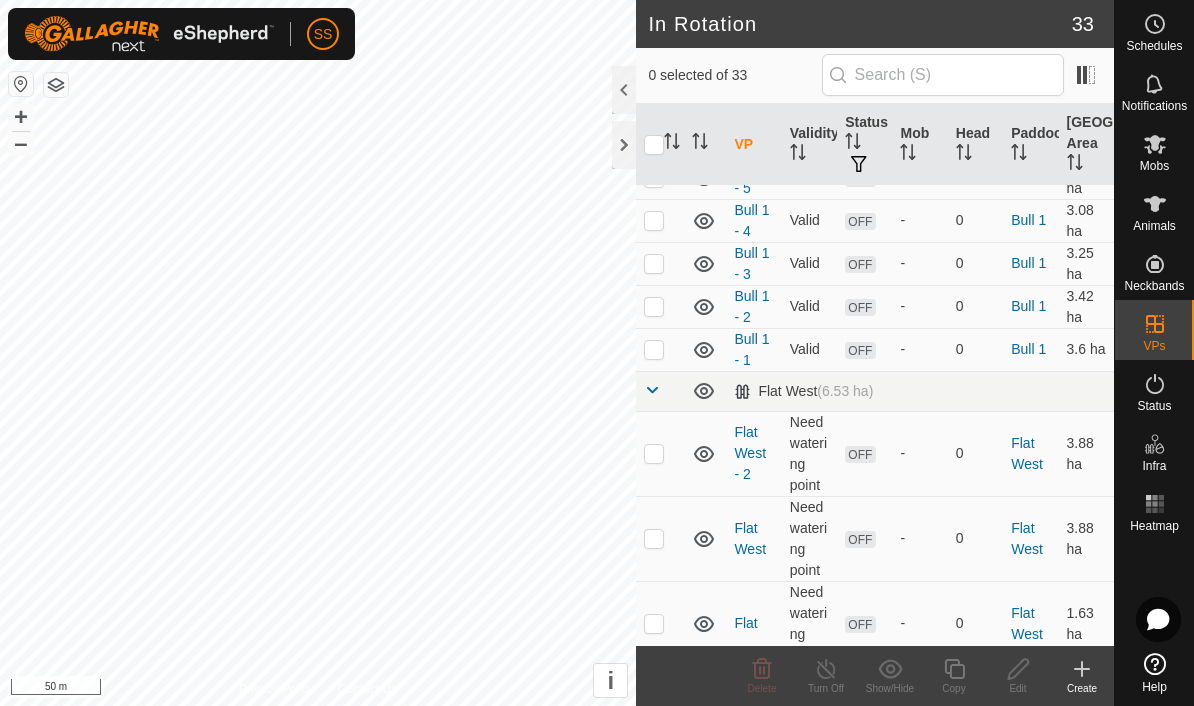 scroll, scrollTop: 242, scrollLeft: 0, axis: vertical 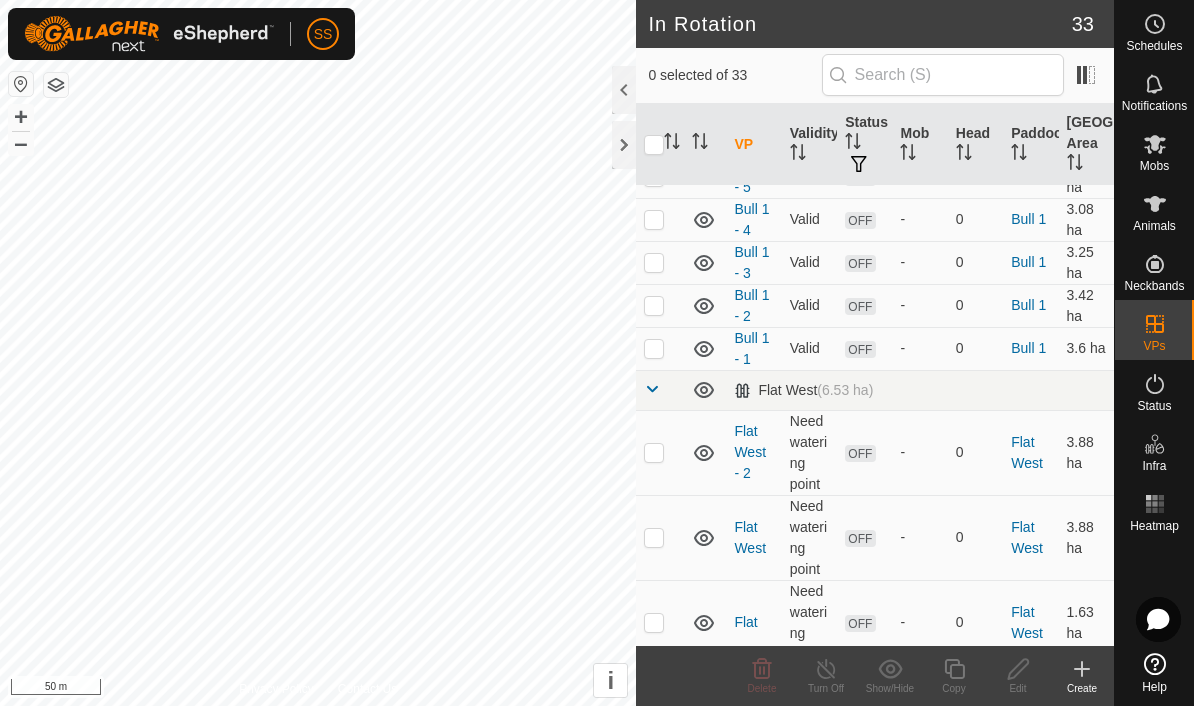 click at bounding box center [654, 537] 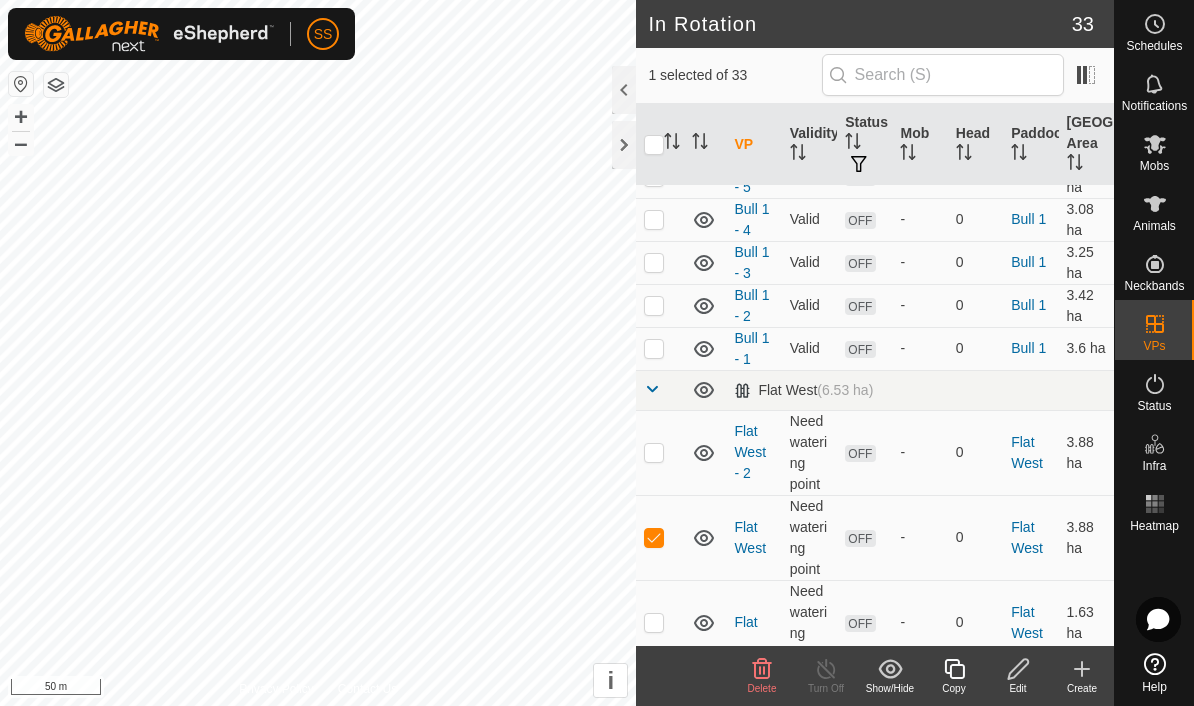 checkbox on "true" 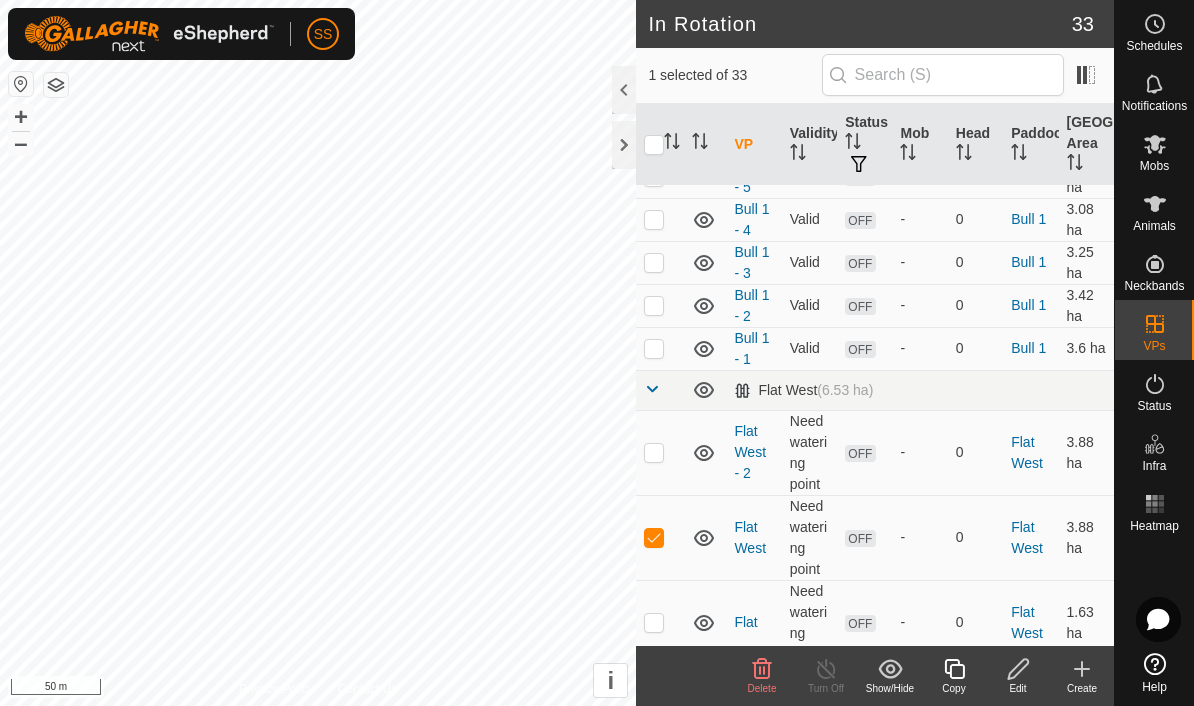 click on "Edit" 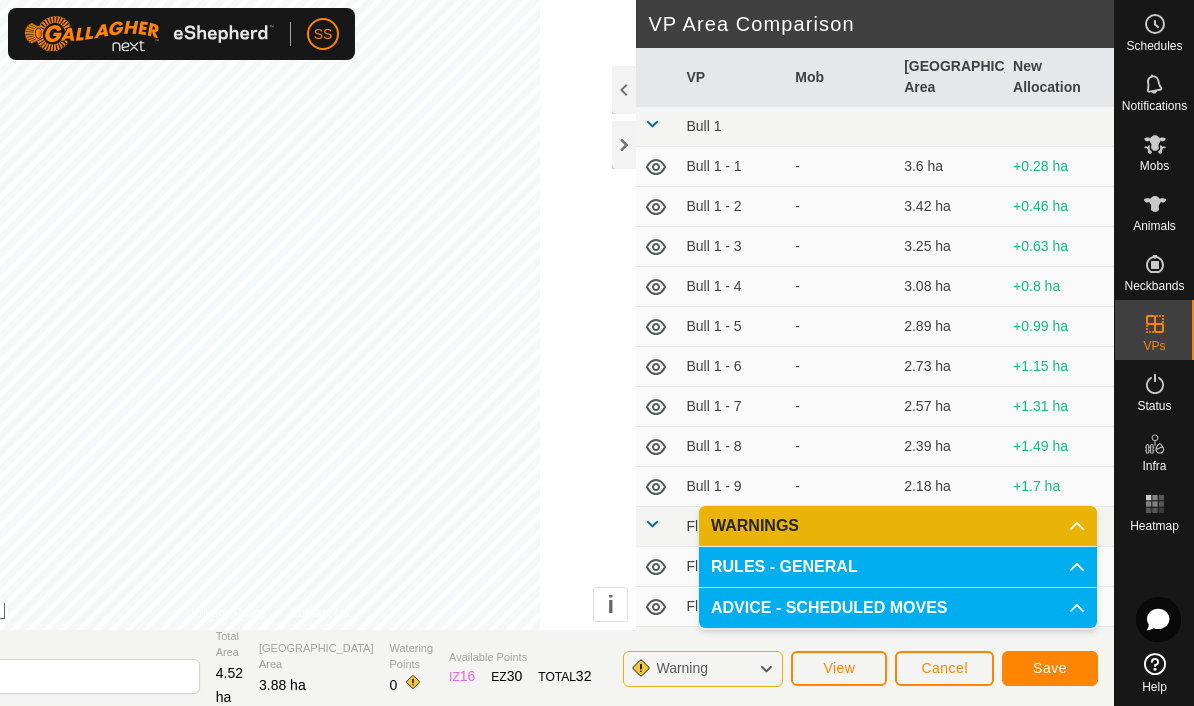 click on "Save" 